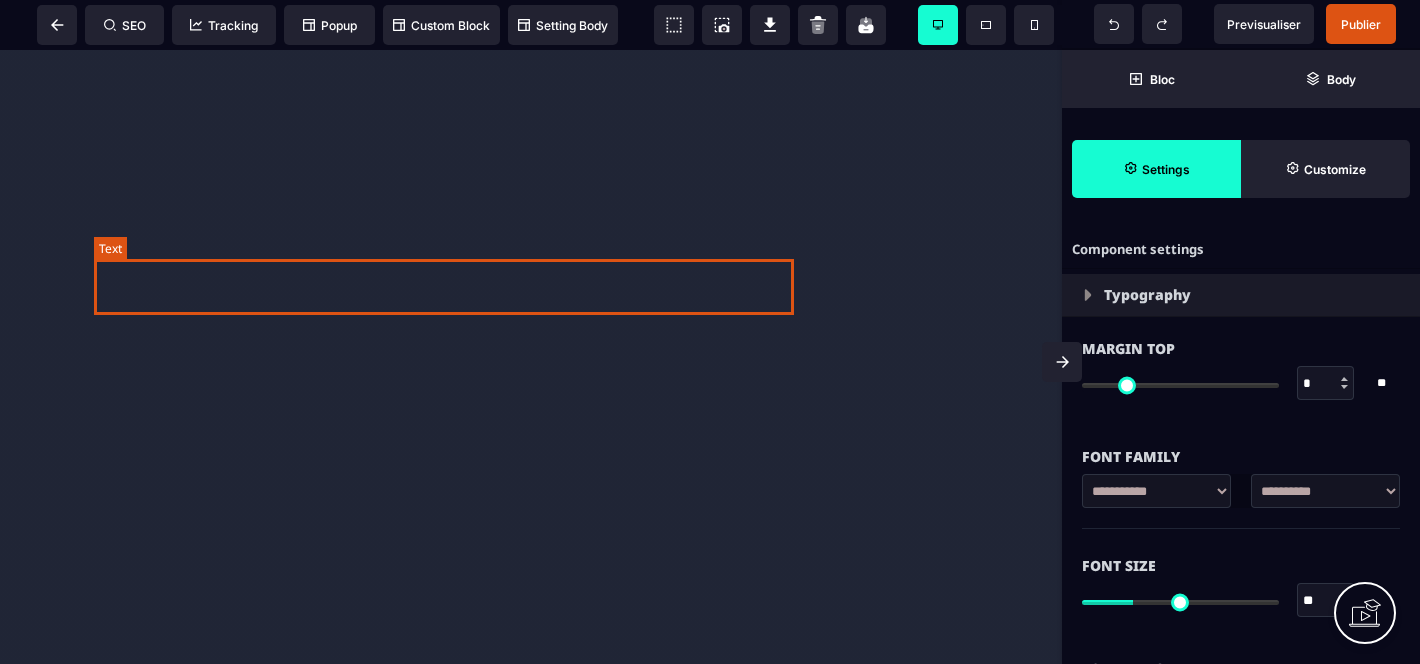 select on "***" 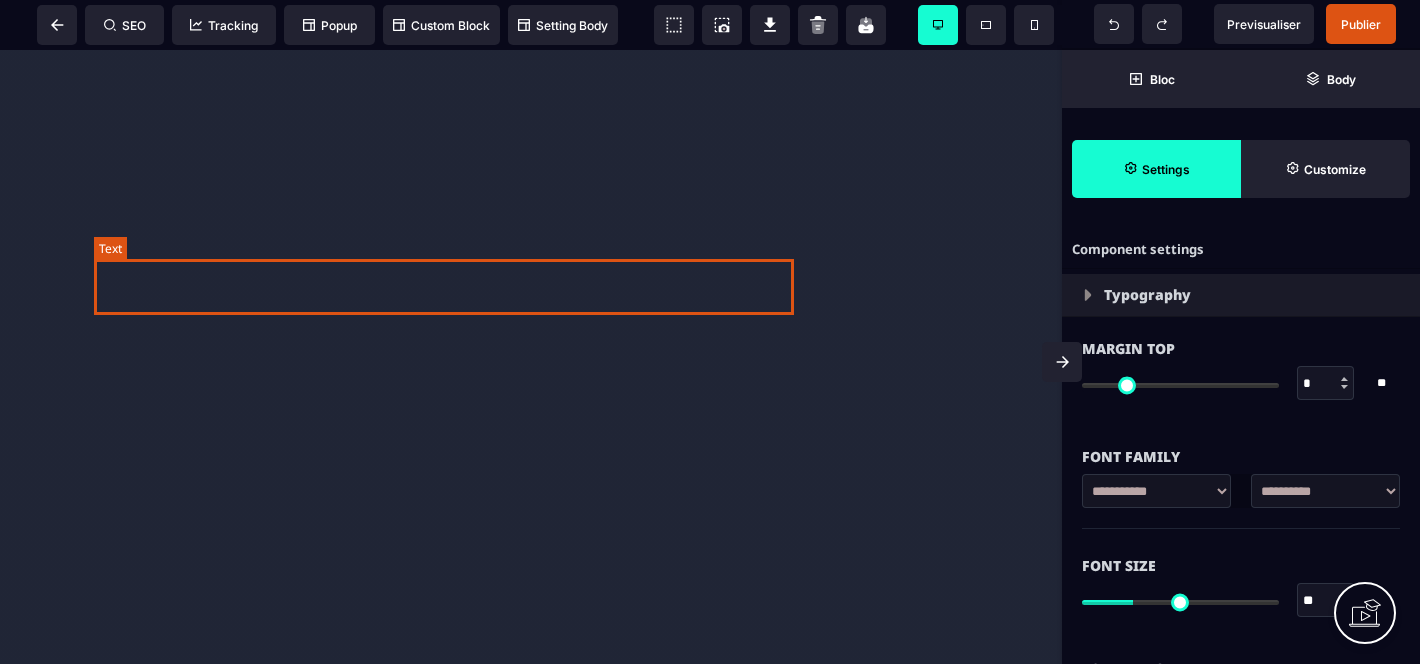 scroll, scrollTop: 0, scrollLeft: 0, axis: both 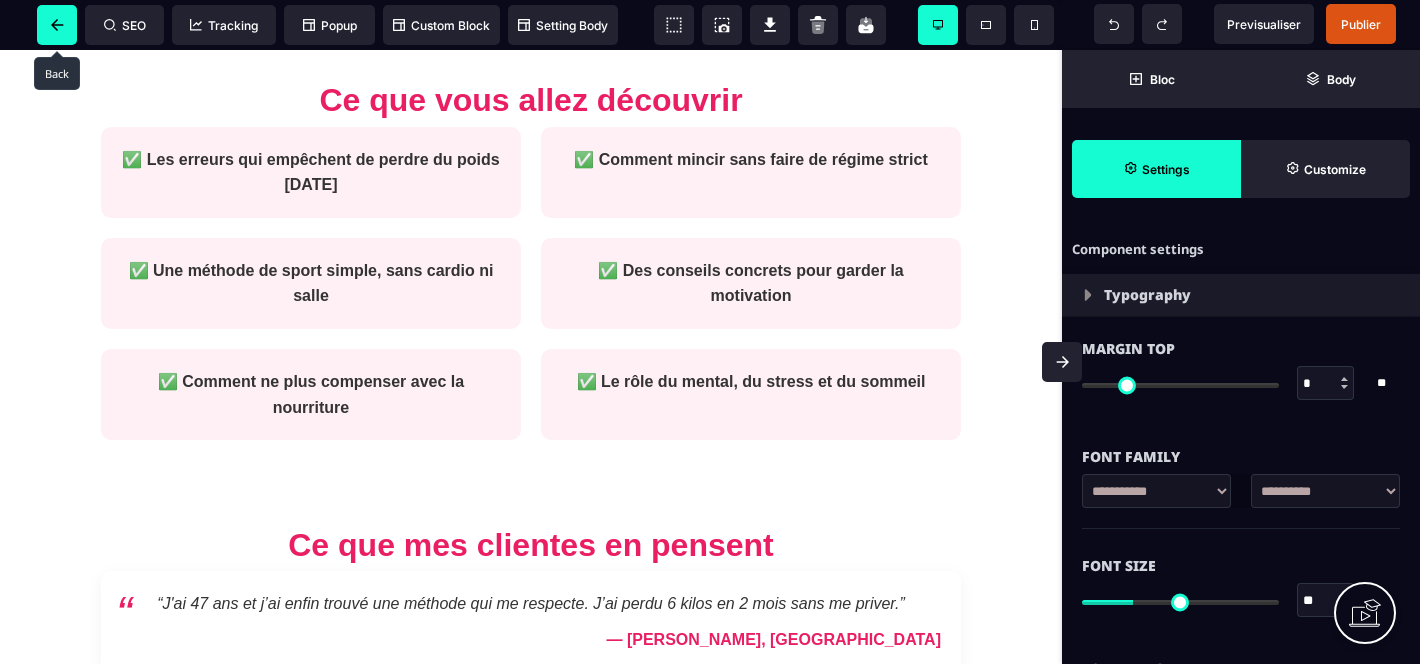 click at bounding box center (57, 25) 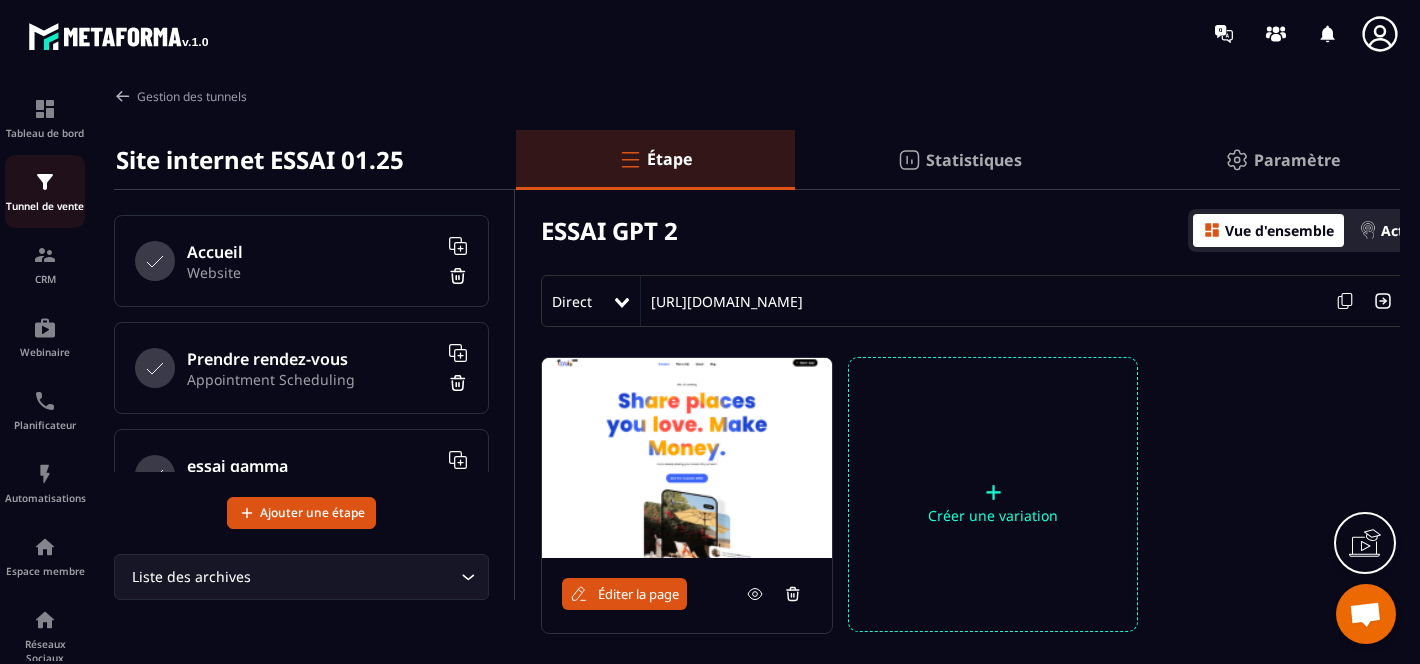 click on "Tunnel de vente" at bounding box center [45, 206] 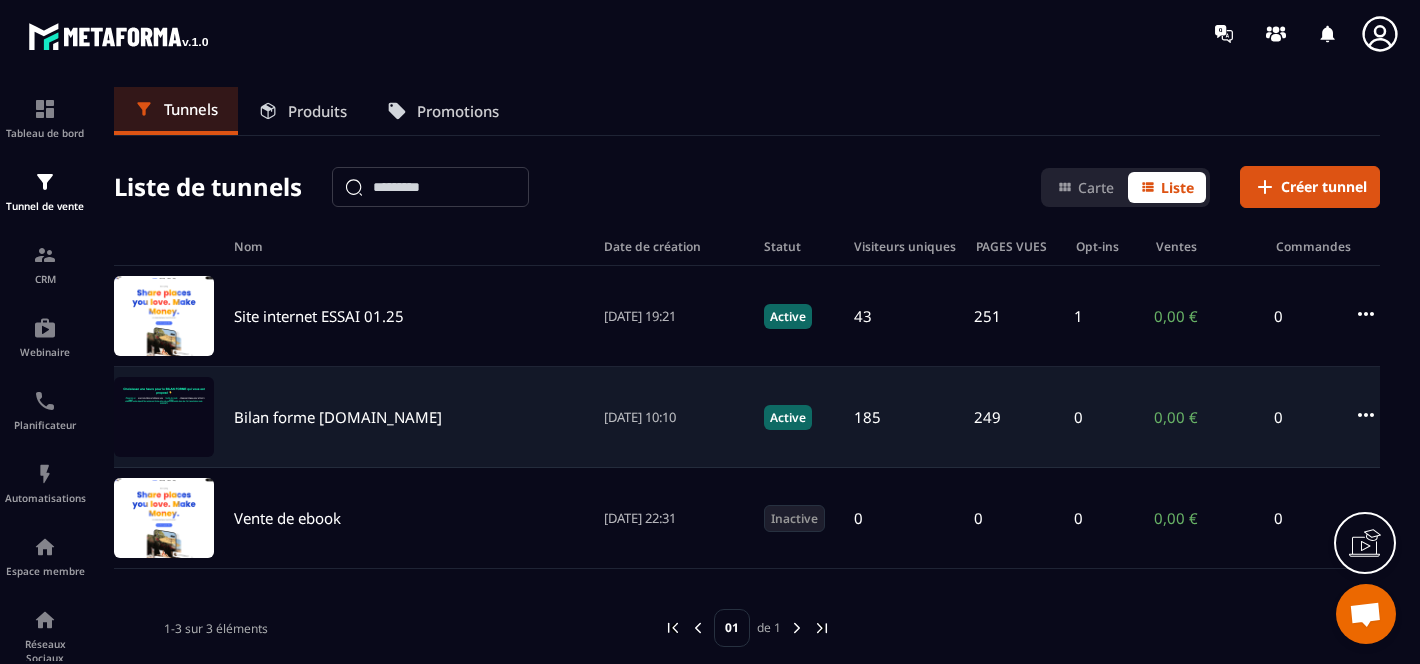 click 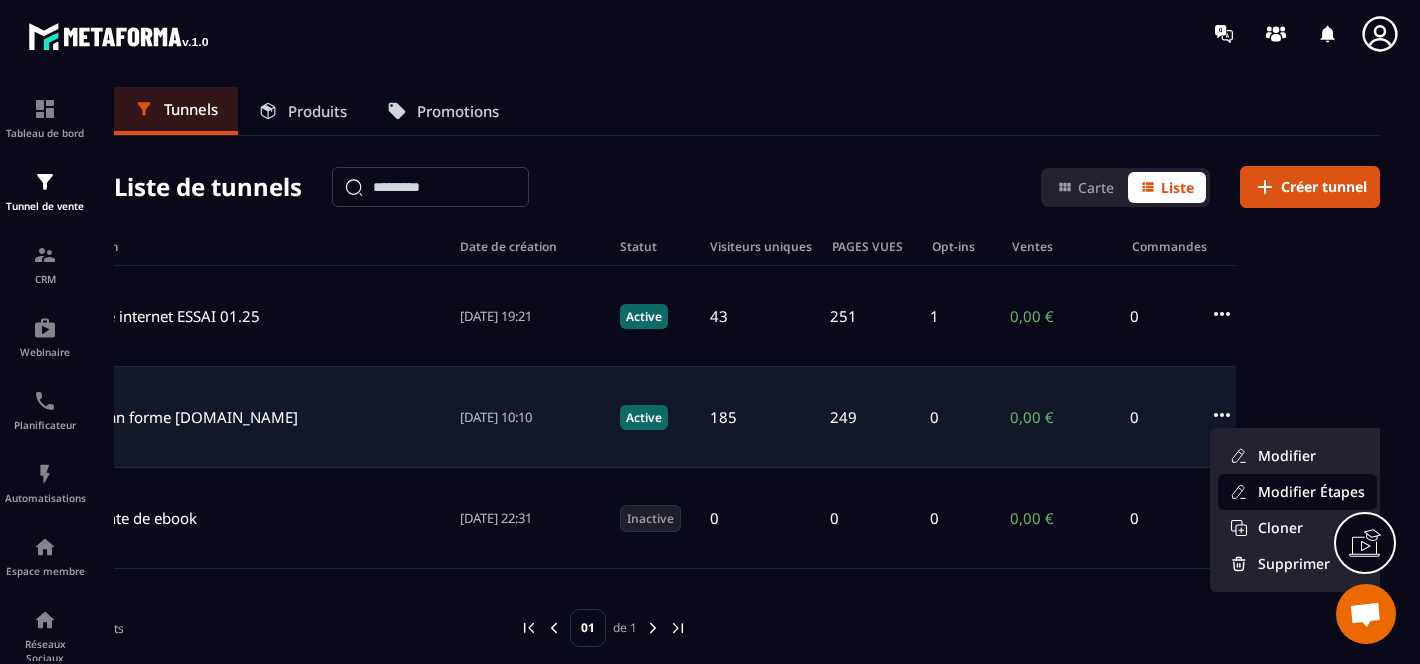 scroll, scrollTop: 0, scrollLeft: 147, axis: horizontal 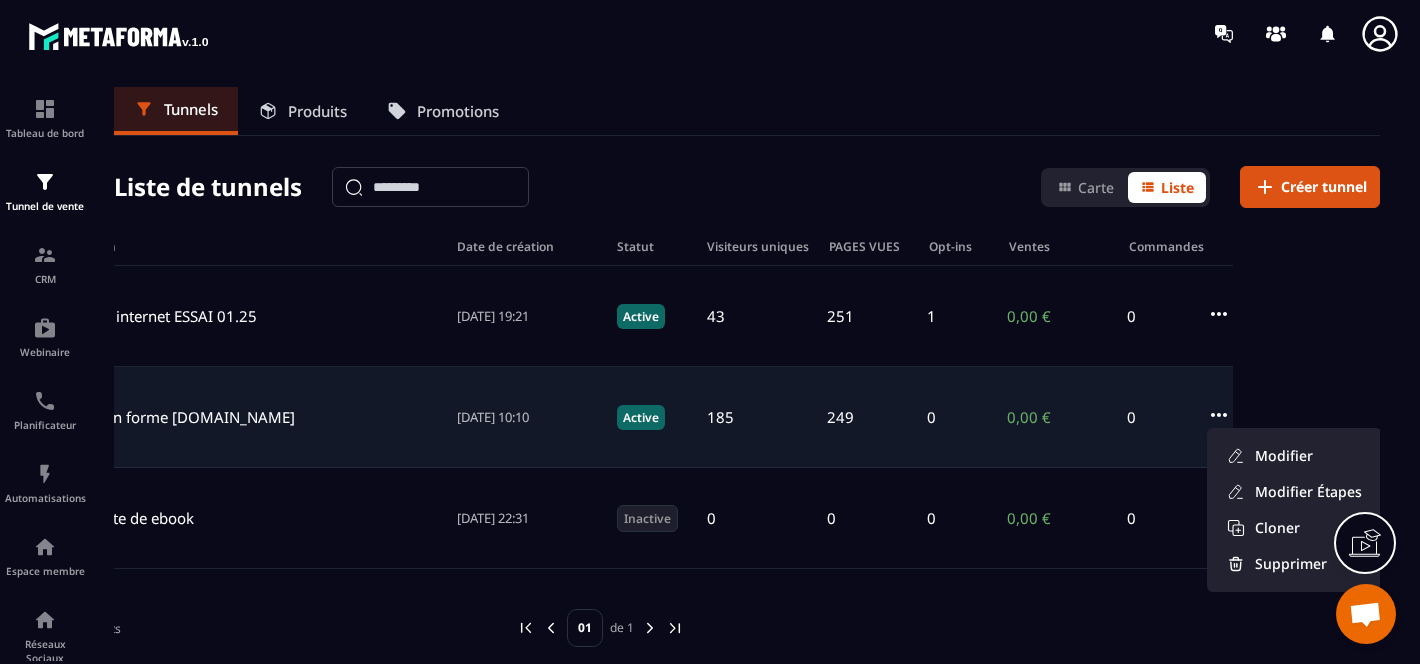 click on "Active" at bounding box center (641, 417) 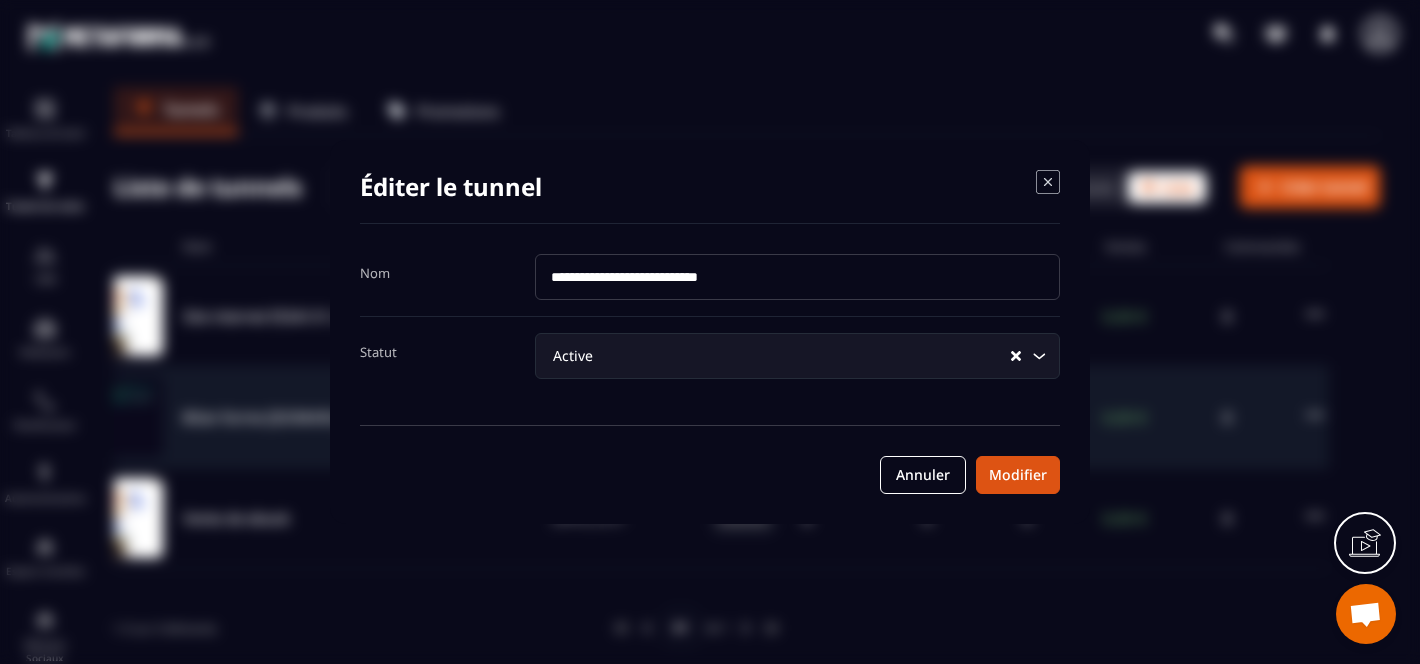 scroll, scrollTop: 0, scrollLeft: 48, axis: horizontal 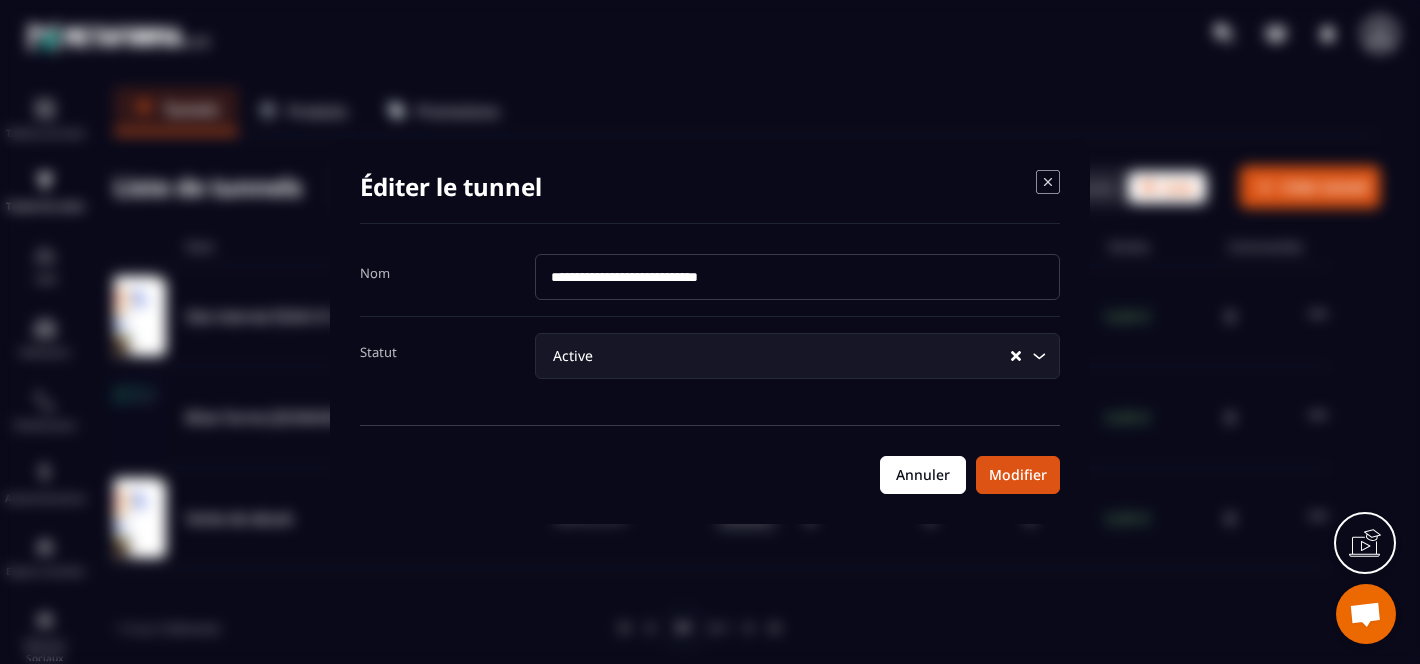 click on "Annuler" at bounding box center (923, 475) 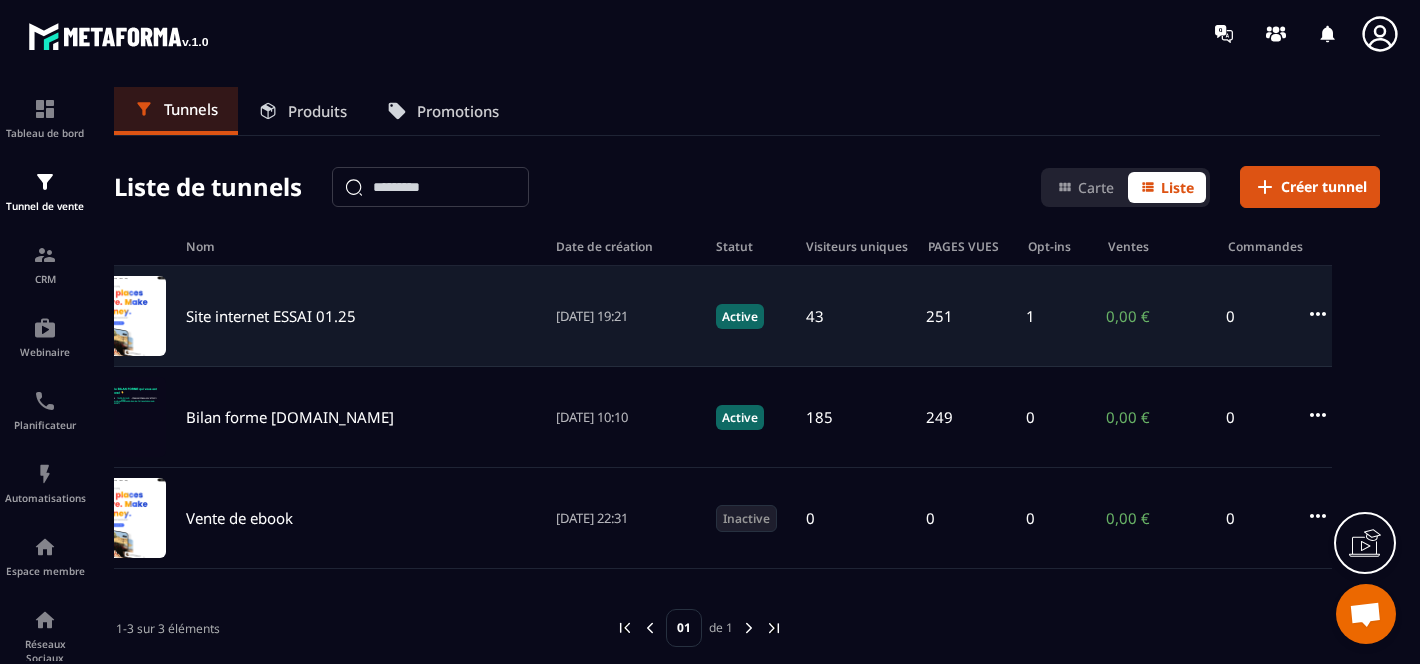 click on "Active" at bounding box center [740, 316] 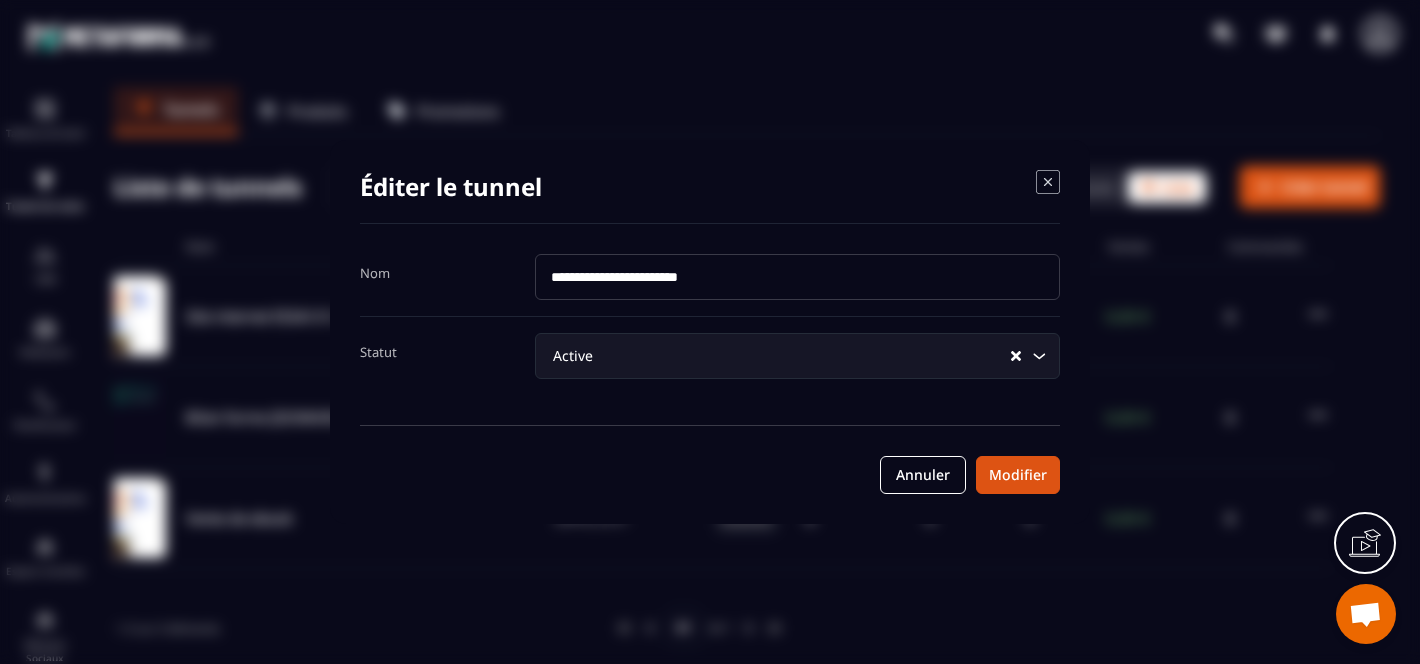 click 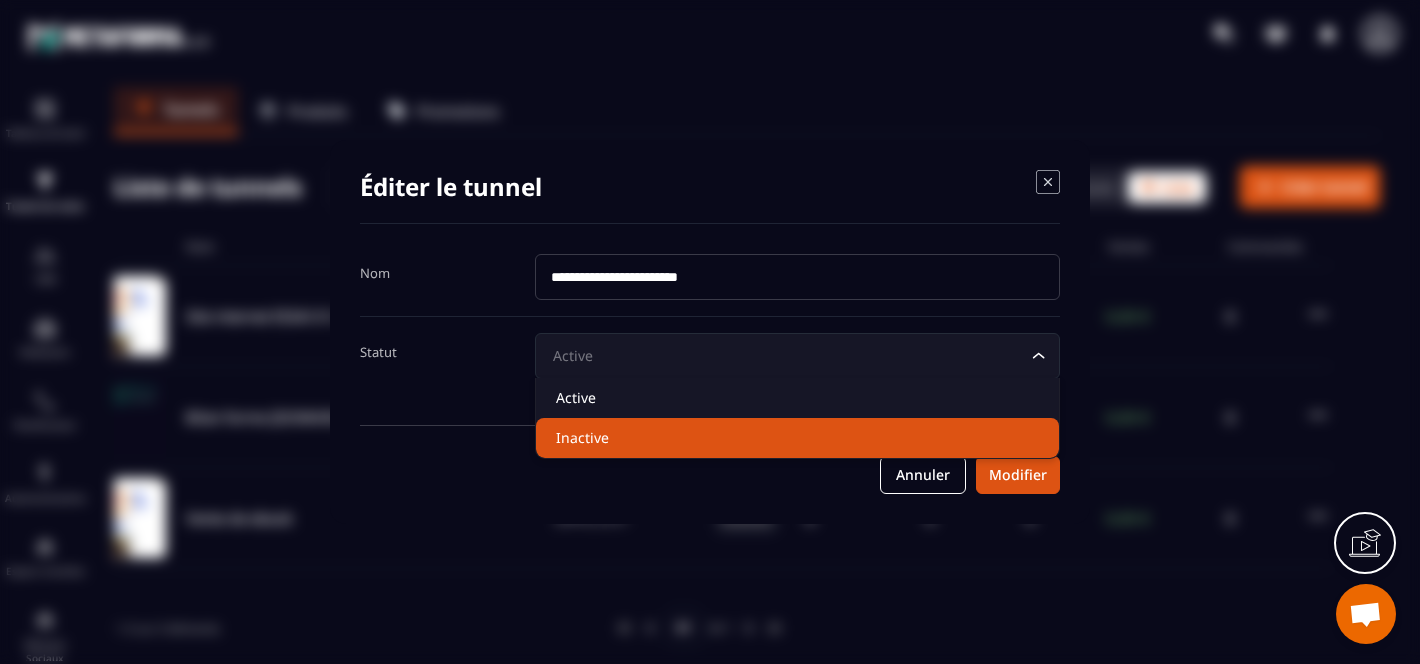 click on "Inactive" 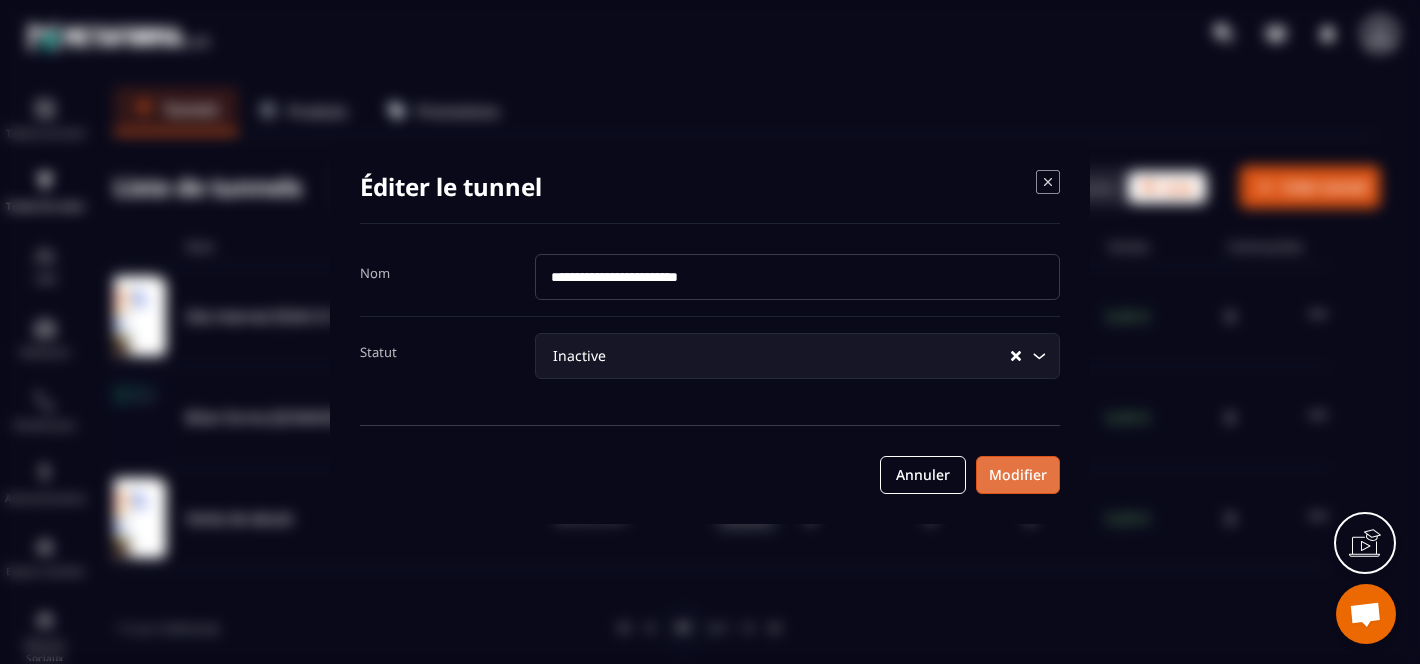 click on "Modifier" 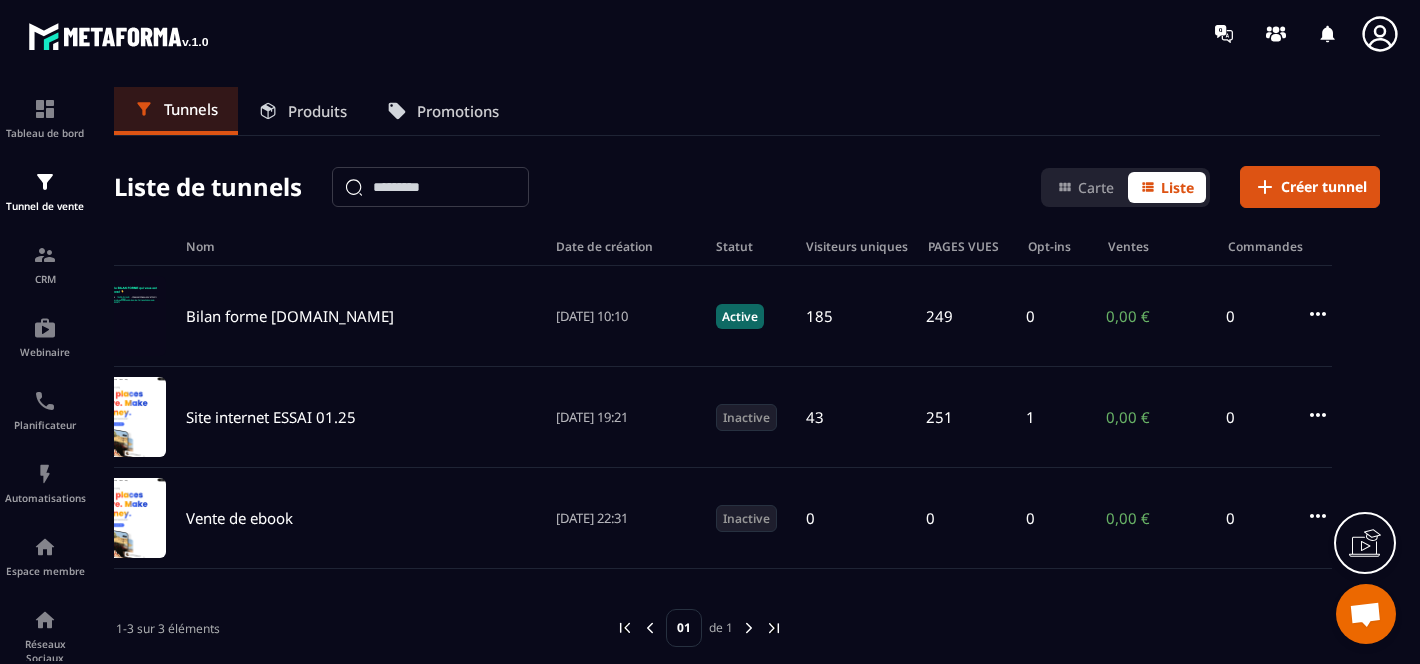 click at bounding box center [1365, 616] 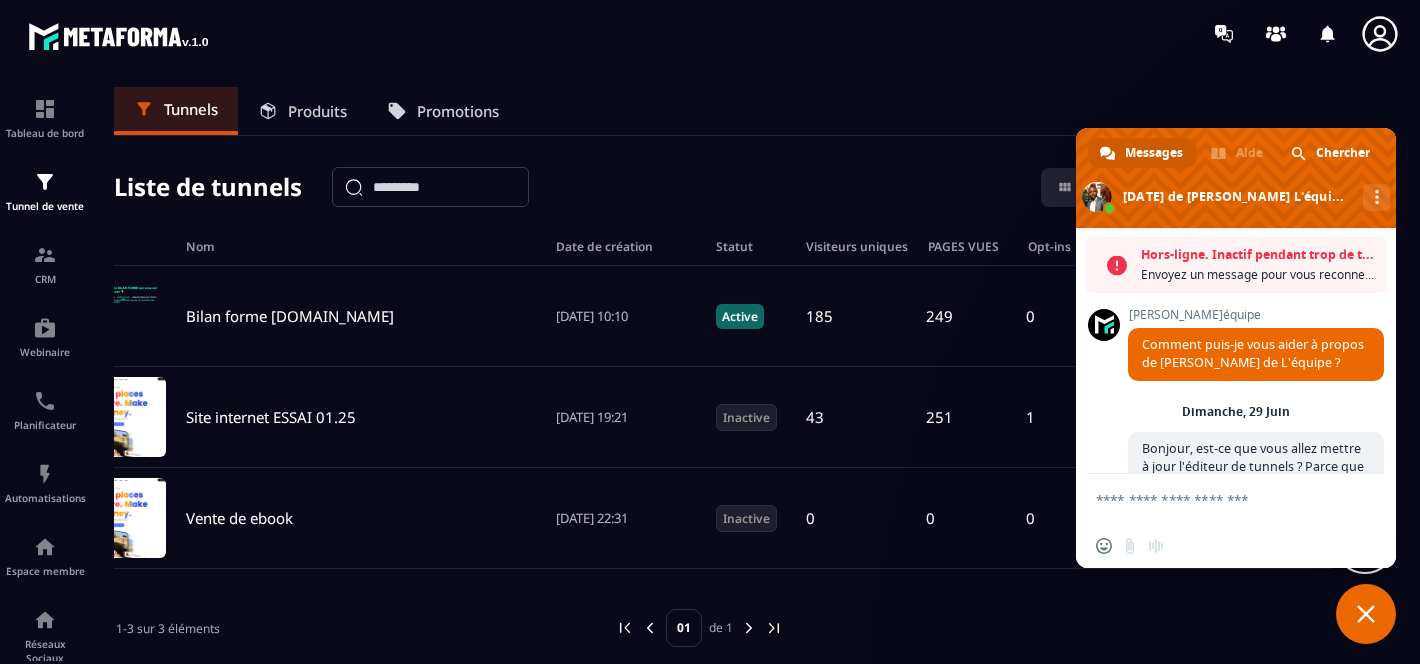 scroll, scrollTop: 1801, scrollLeft: 0, axis: vertical 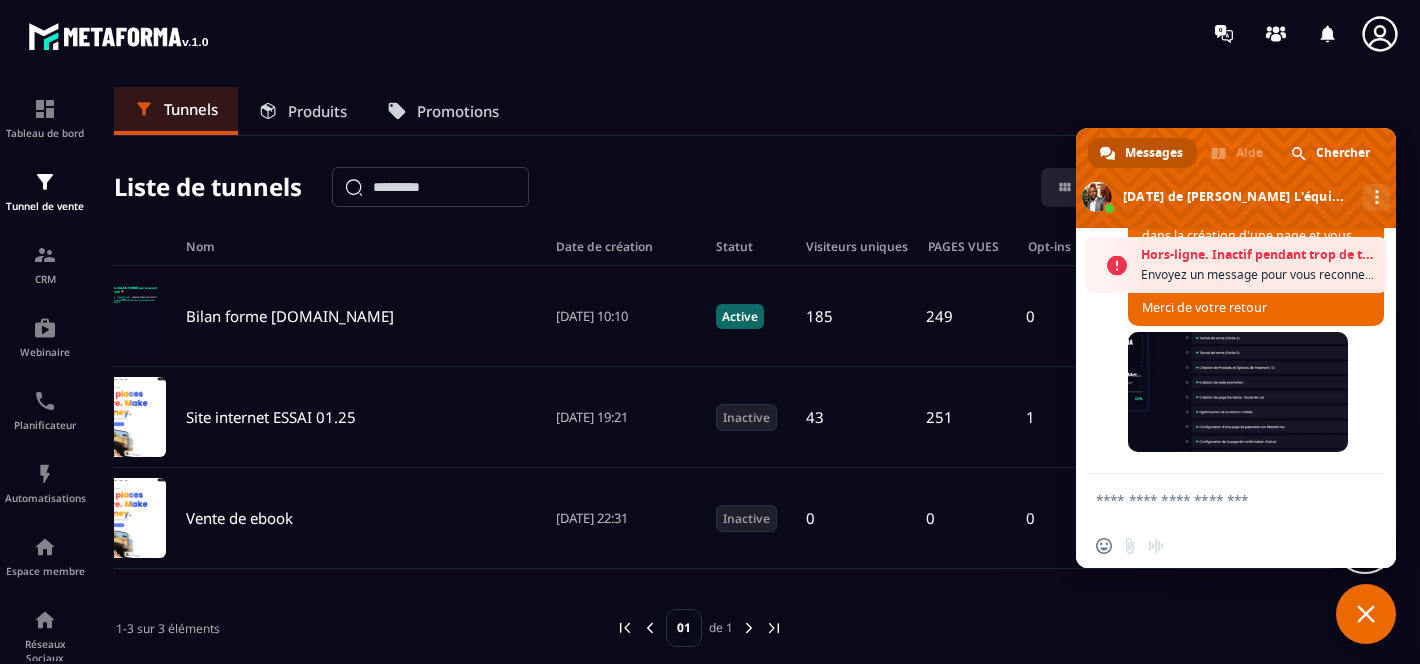 click on "Messages" at bounding box center (1154, 153) 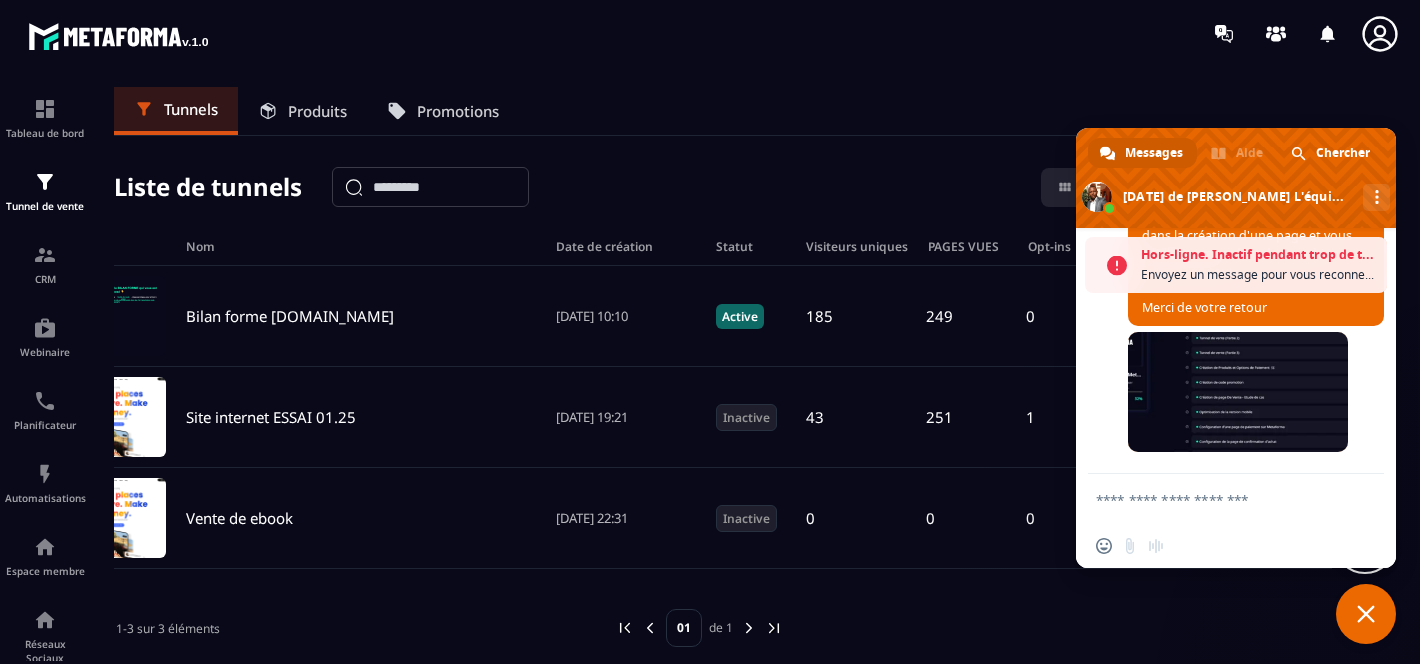 click at bounding box center [1366, 614] 